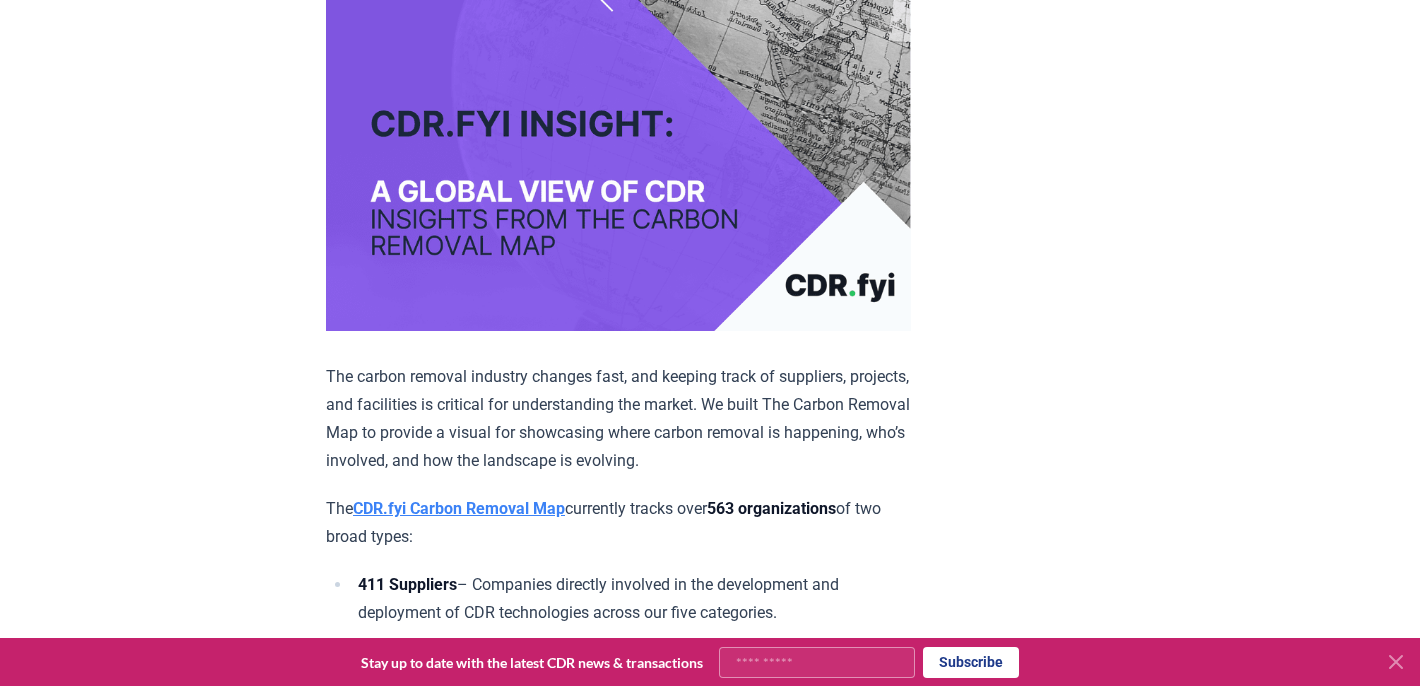 scroll, scrollTop: 0, scrollLeft: 0, axis: both 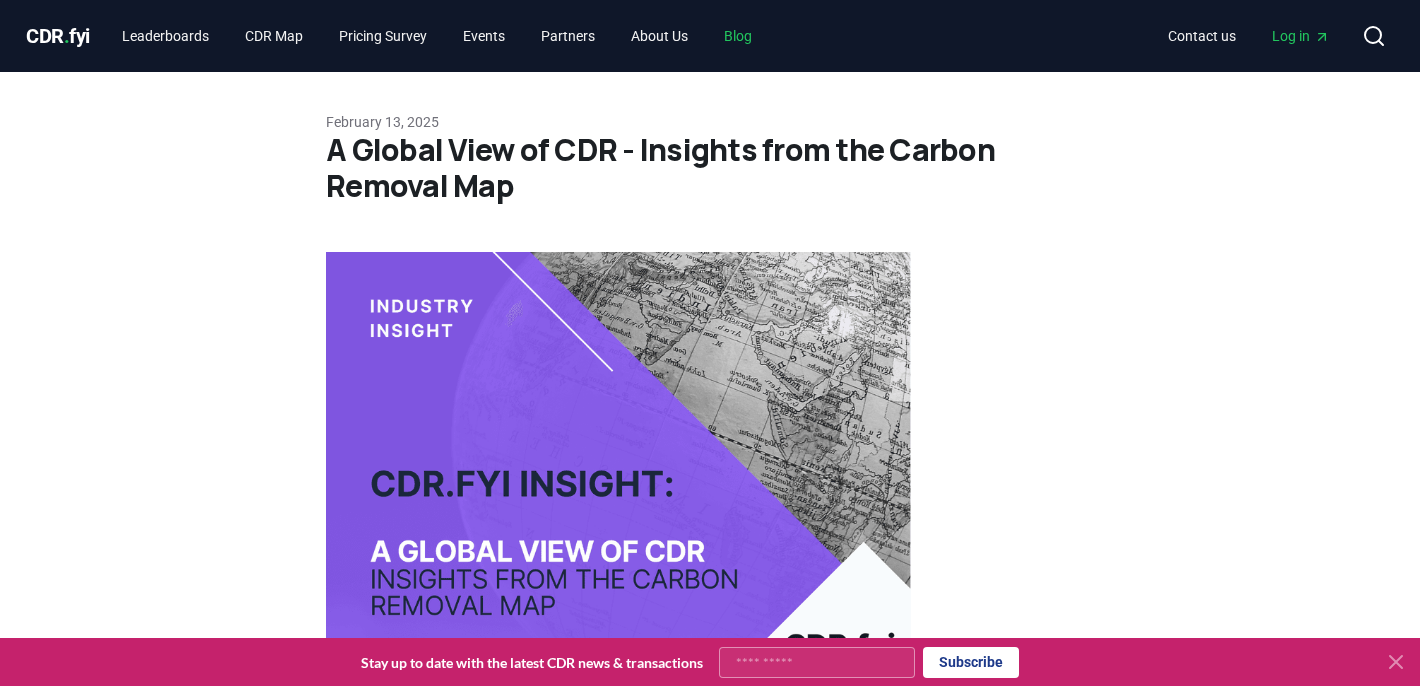 click on "Blog" at bounding box center [738, 36] 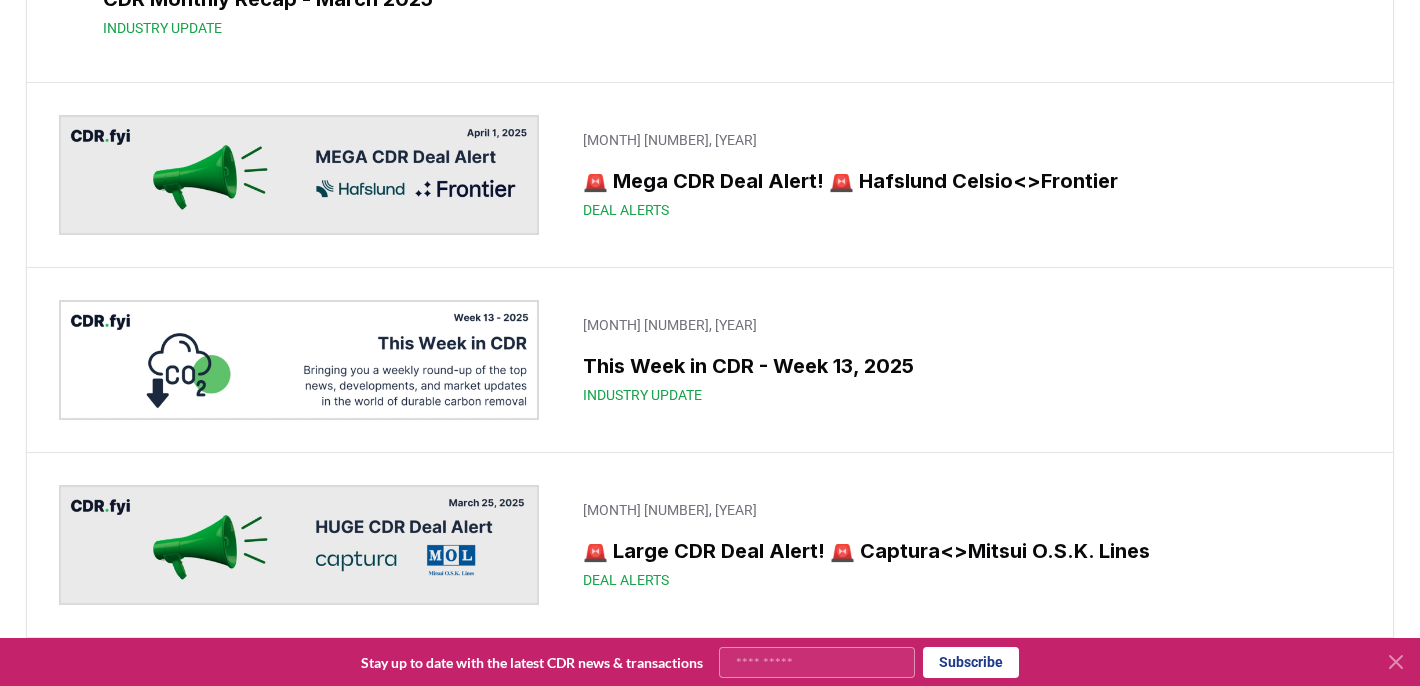 scroll, scrollTop: 6587, scrollLeft: 0, axis: vertical 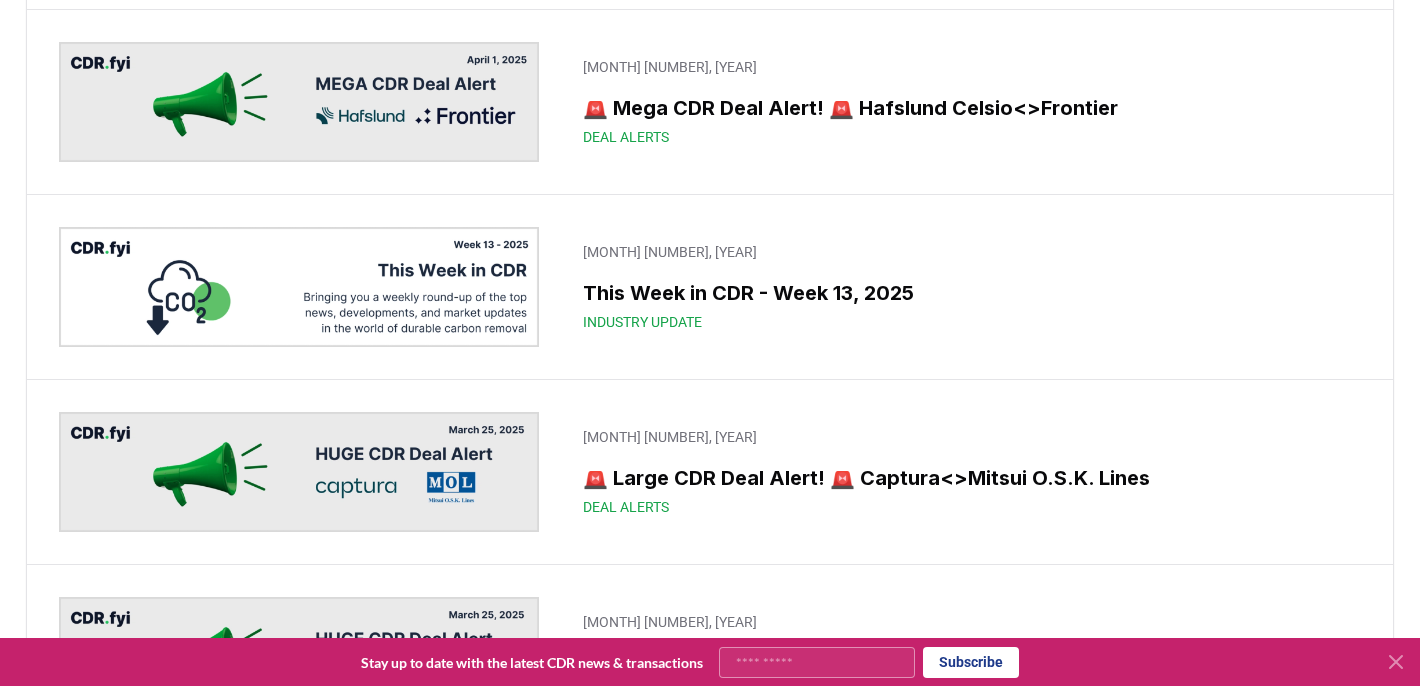 click on "2025 Q1 Durable CDR Market Update - Back at Basecamp" at bounding box center [726, -1506] 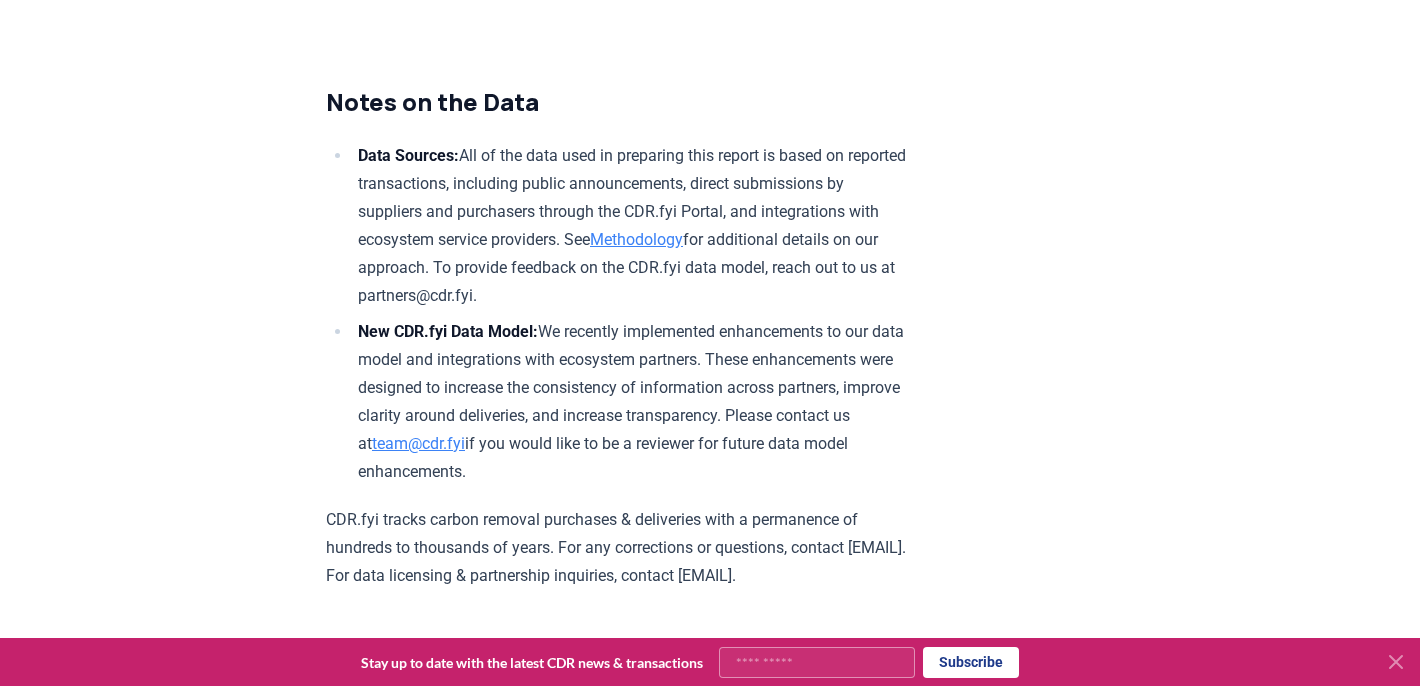 scroll, scrollTop: 11091, scrollLeft: 0, axis: vertical 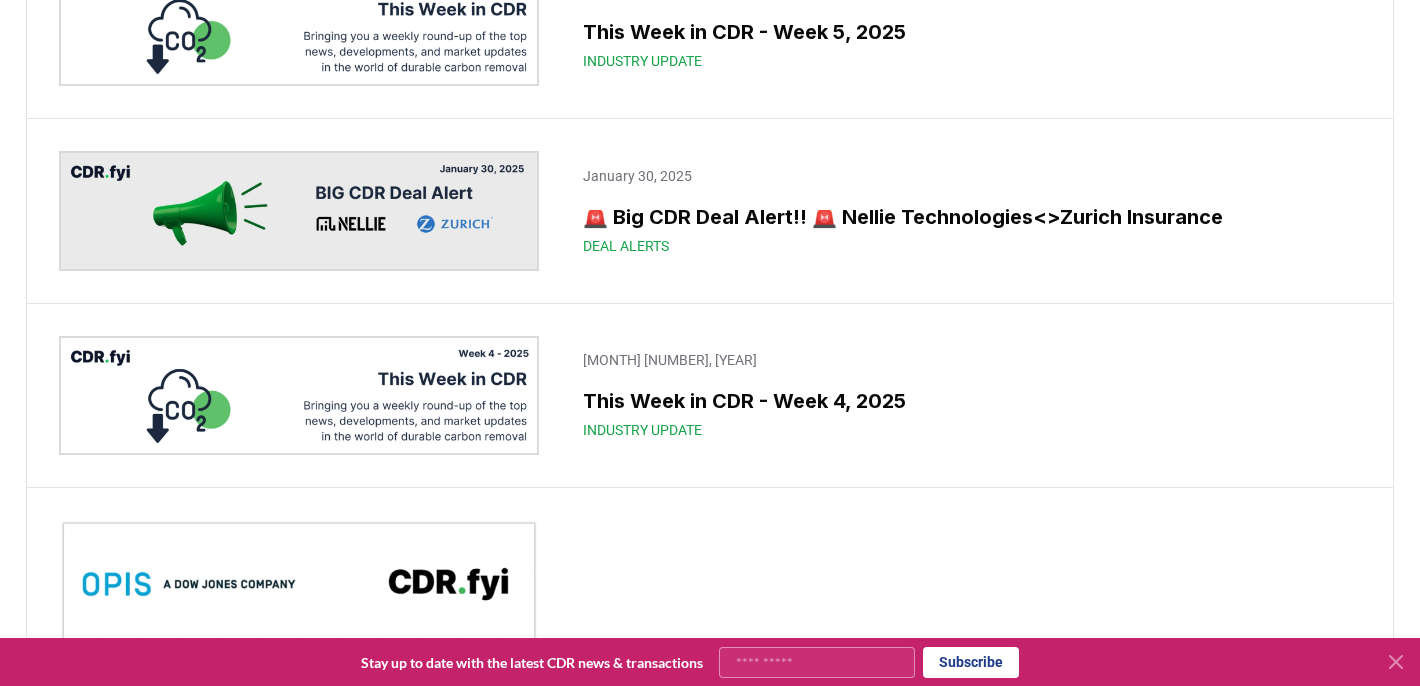 click on "Market Research" at bounding box center (726, -1911) 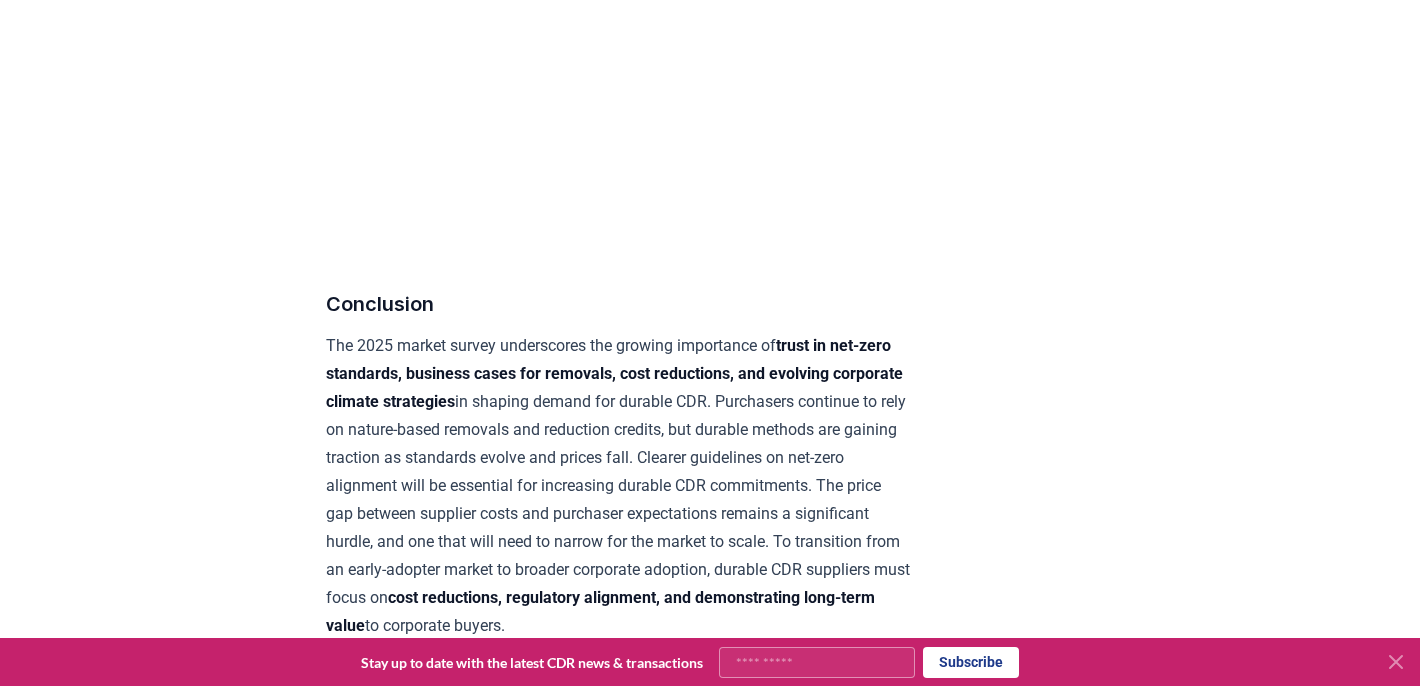 scroll, scrollTop: 10113, scrollLeft: 0, axis: vertical 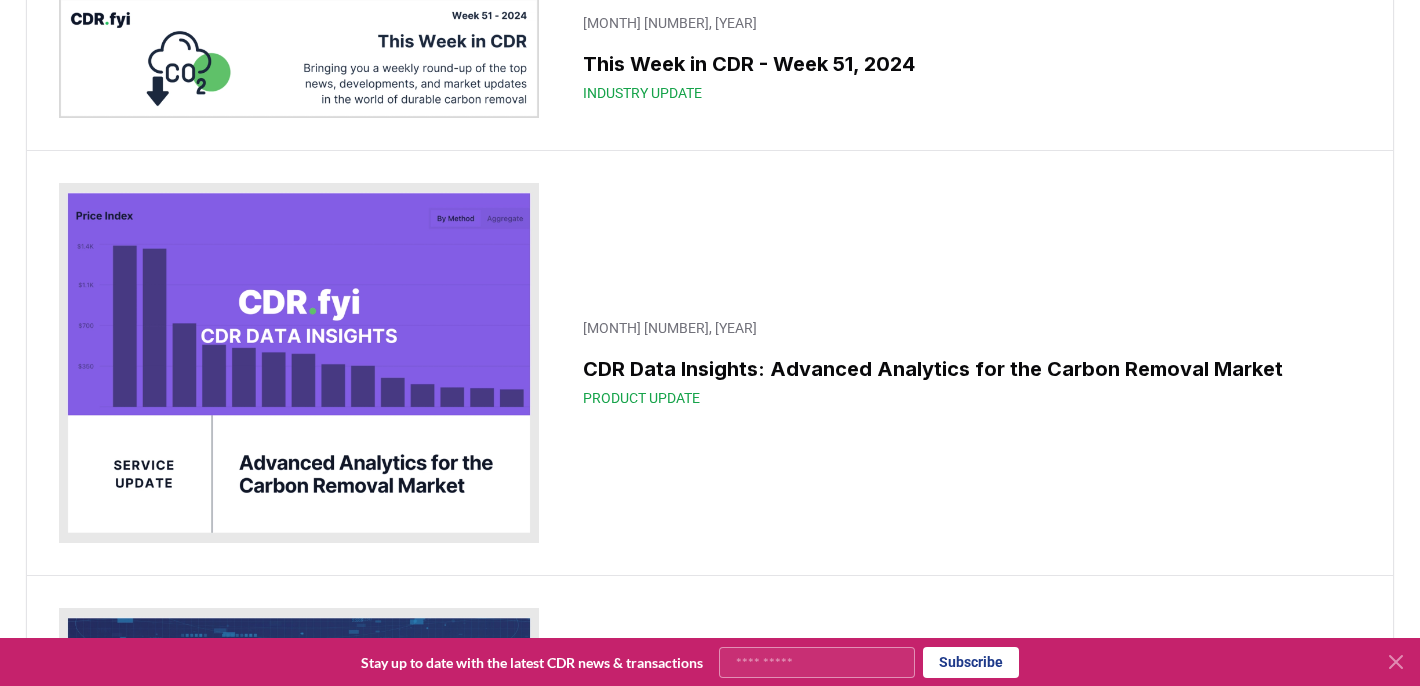 click on "A Global View of CDR - Insights from the Carbon Removal Map" at bounding box center [726, -3066] 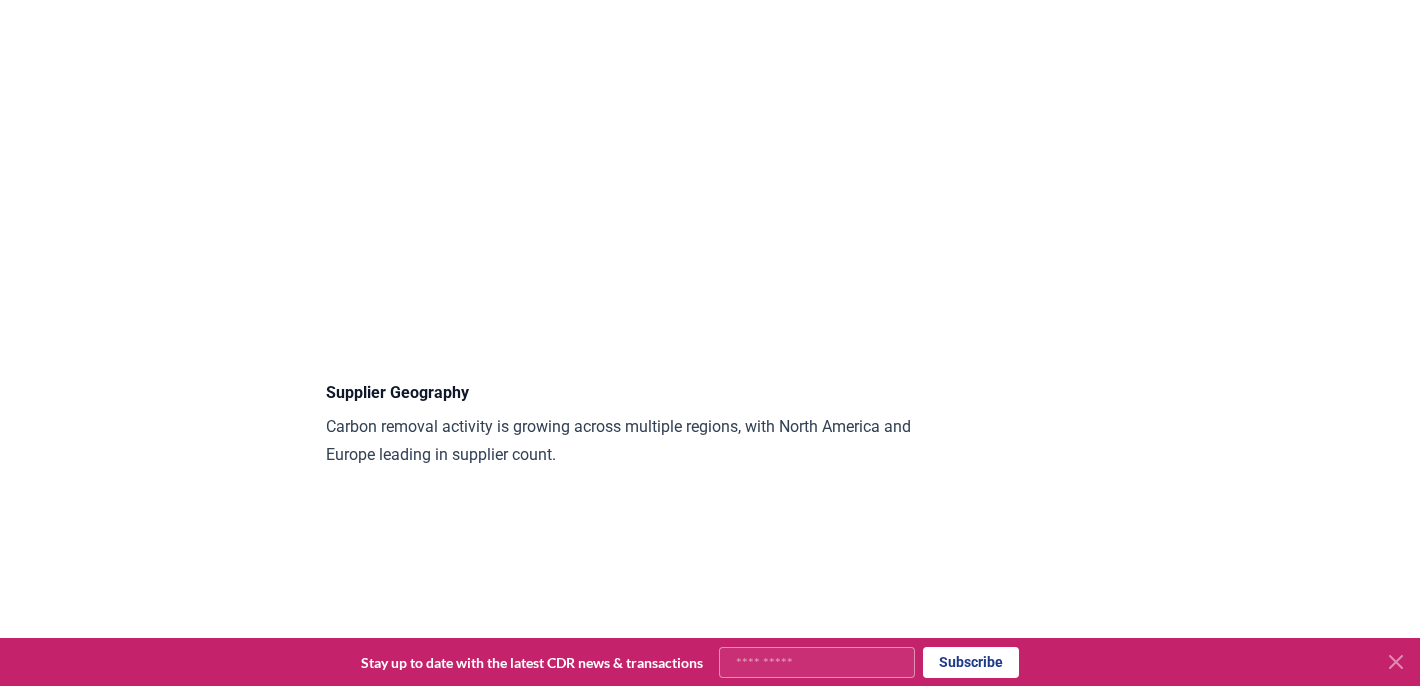 scroll, scrollTop: 1851, scrollLeft: 0, axis: vertical 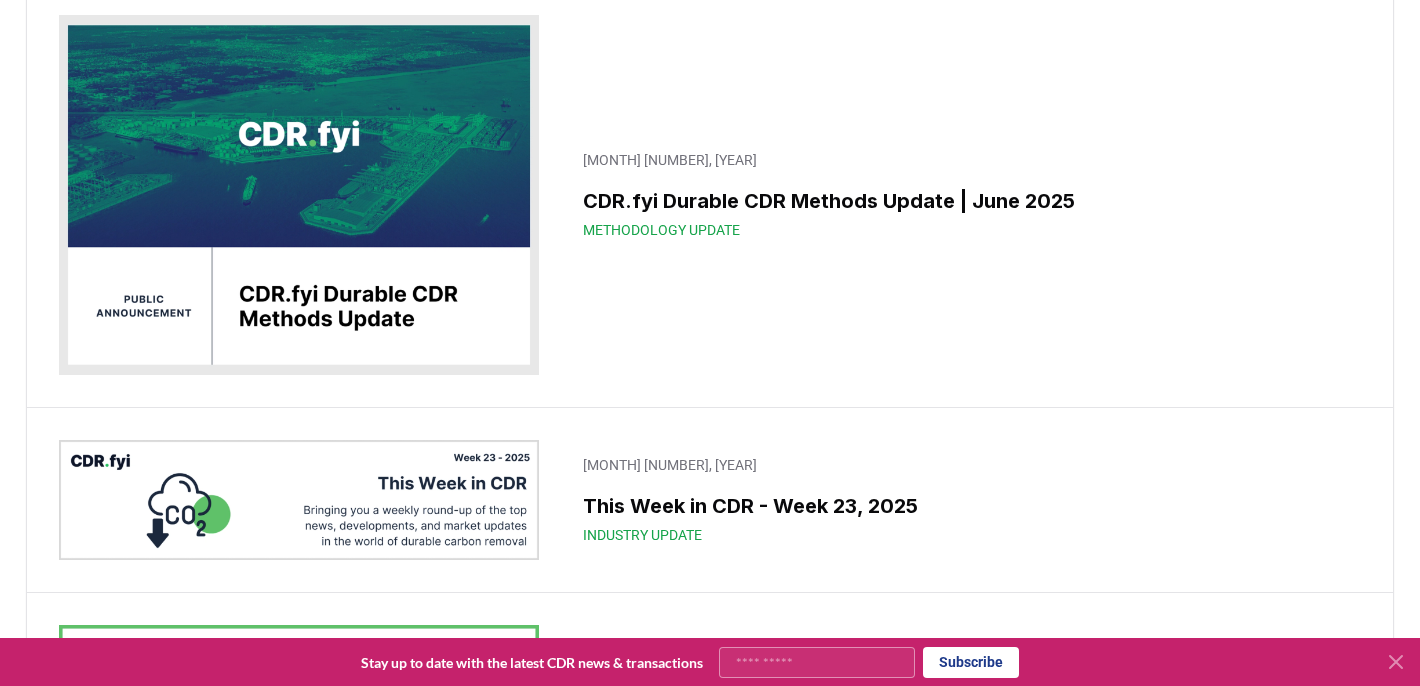 click on "June 13, 2025 CDR.fyi Durable CDR Methods Update | June 2025 Methodology Update" at bounding box center [710, 195] 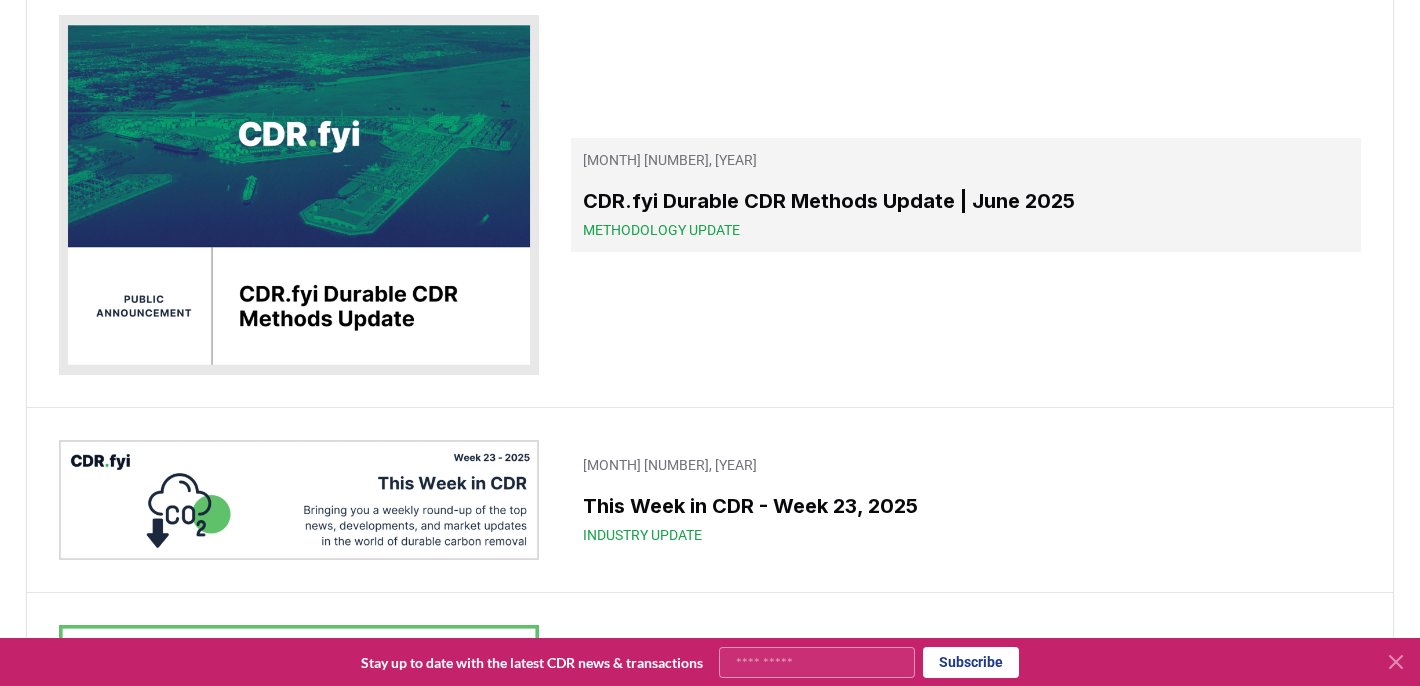 click on "CDR.fyi Durable CDR Methods Update | June 2025" at bounding box center (966, 201) 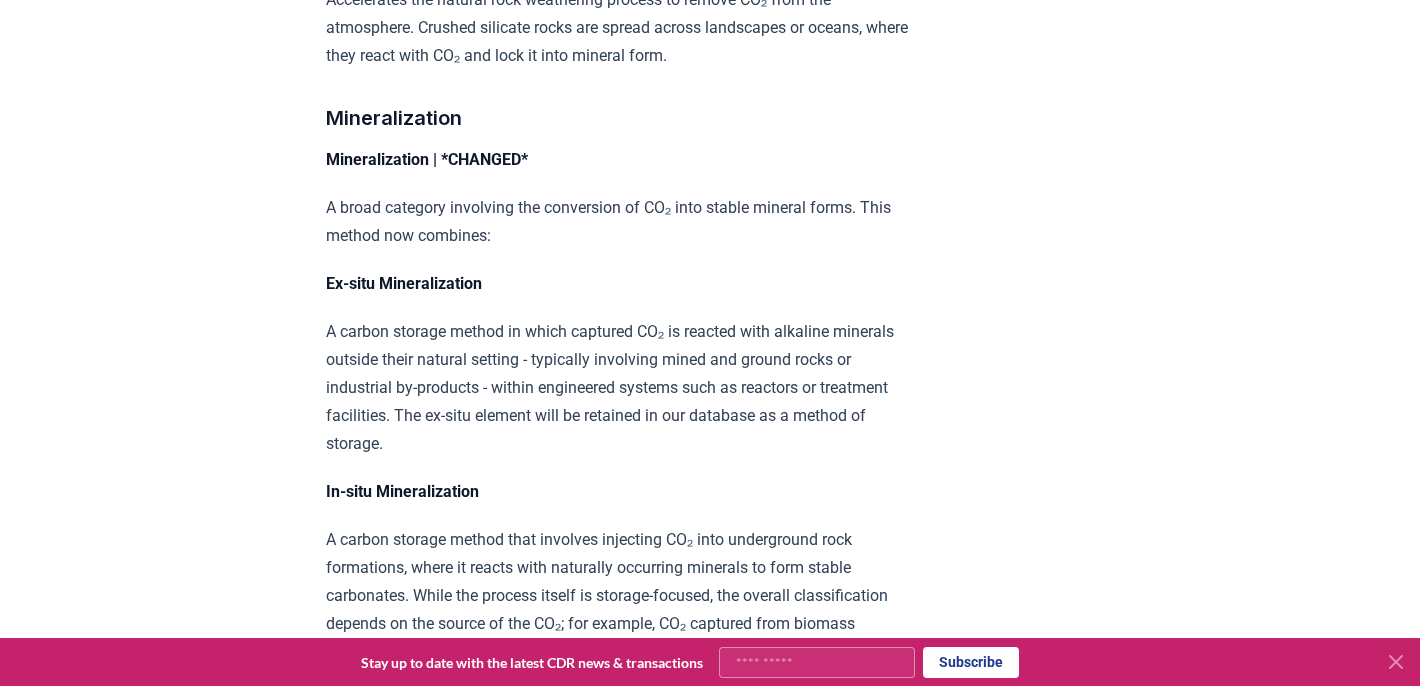 scroll, scrollTop: 7418, scrollLeft: 0, axis: vertical 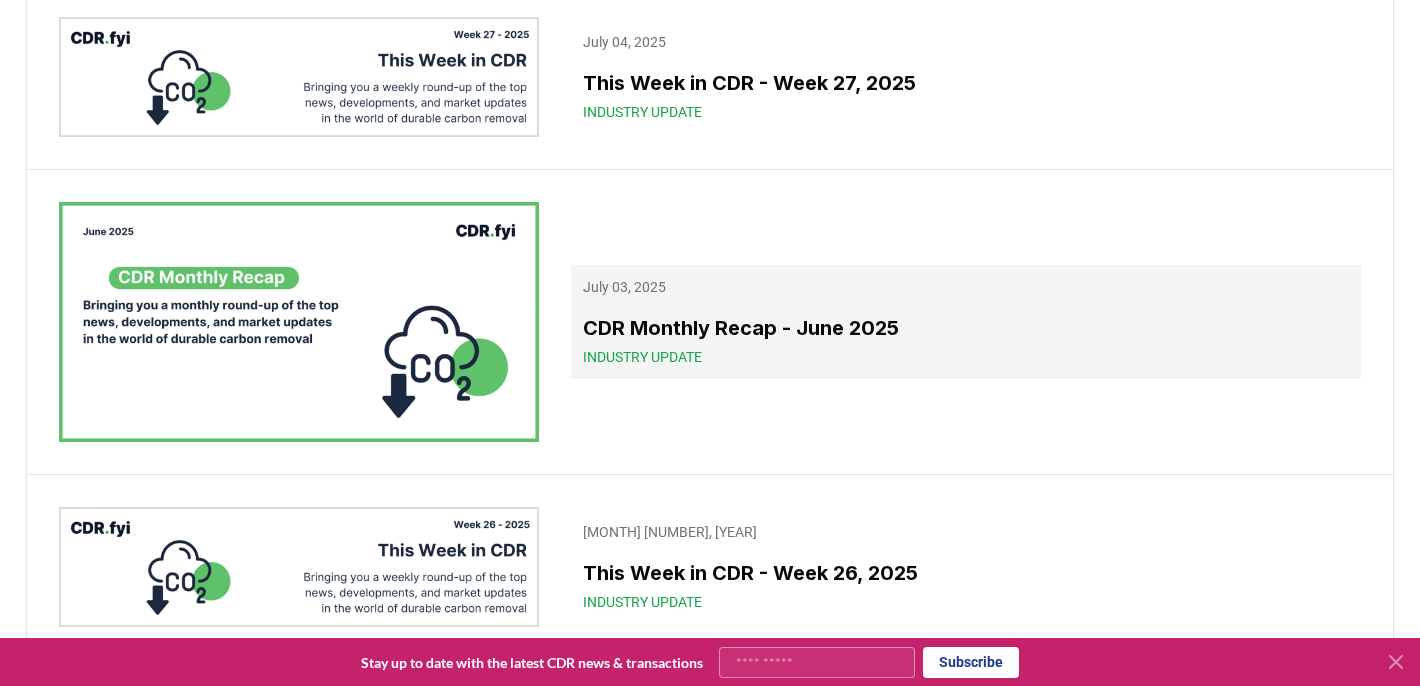 click on "CDR Monthly Recap - June 2025" at bounding box center [966, 328] 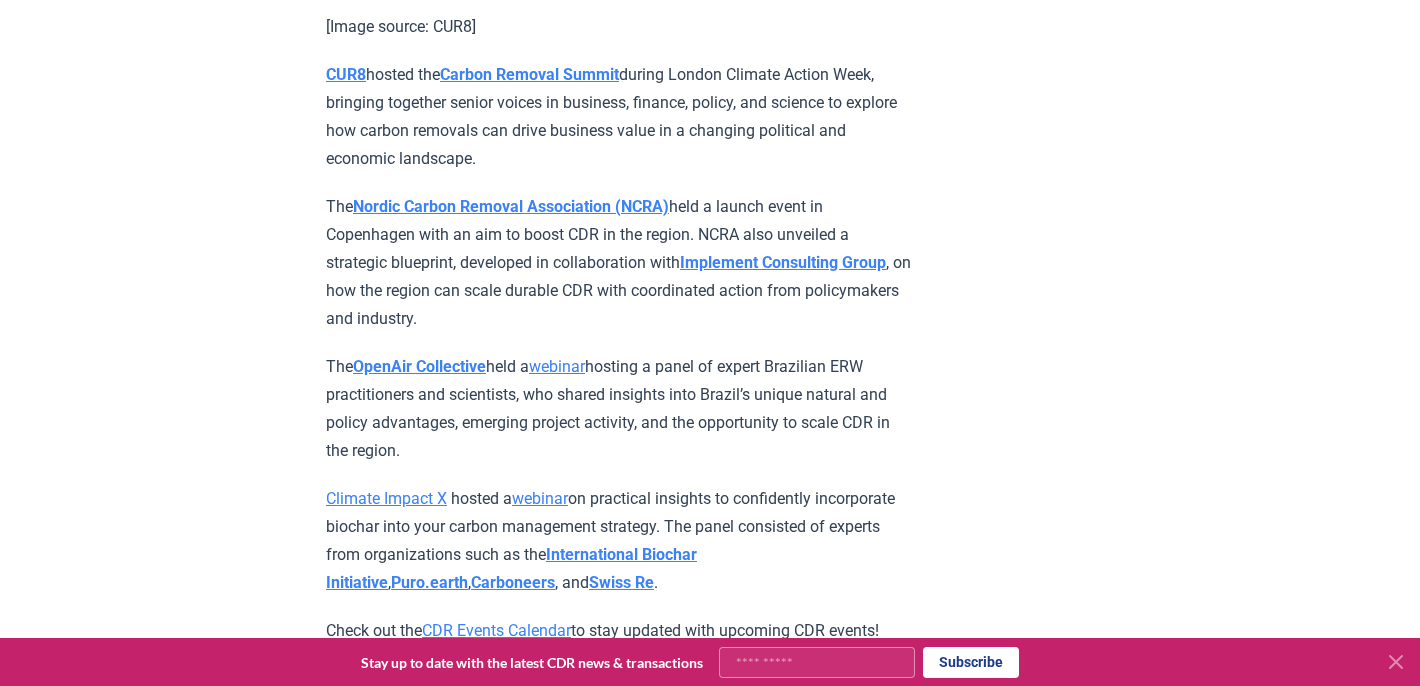 scroll, scrollTop: 13043, scrollLeft: 0, axis: vertical 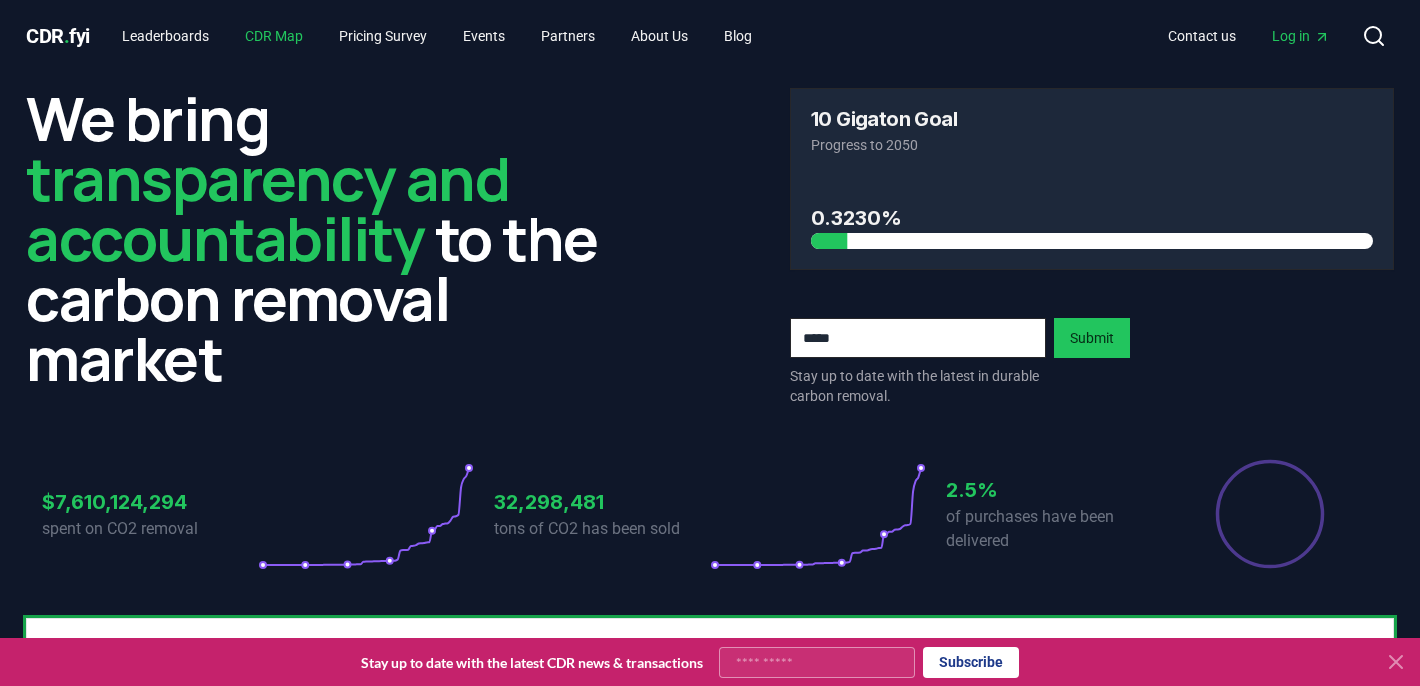 click on "CDR Map" at bounding box center [274, 36] 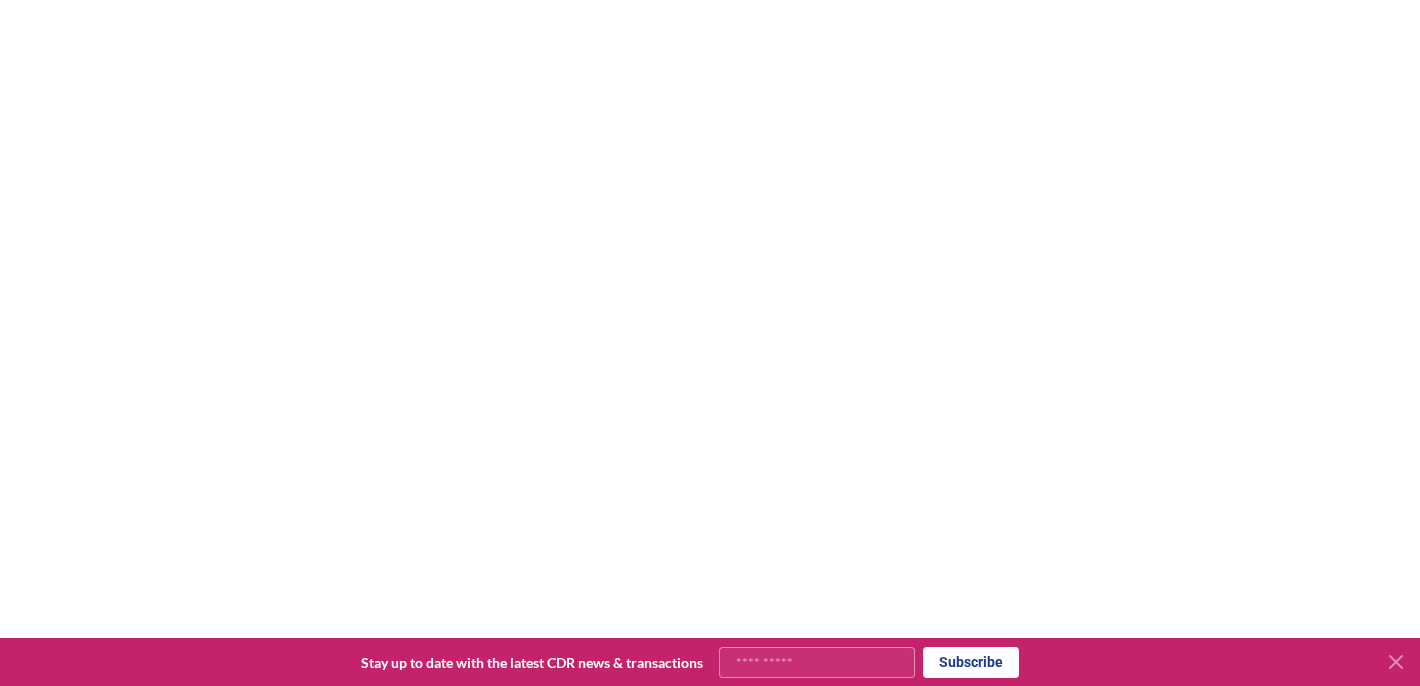 scroll, scrollTop: 0, scrollLeft: 0, axis: both 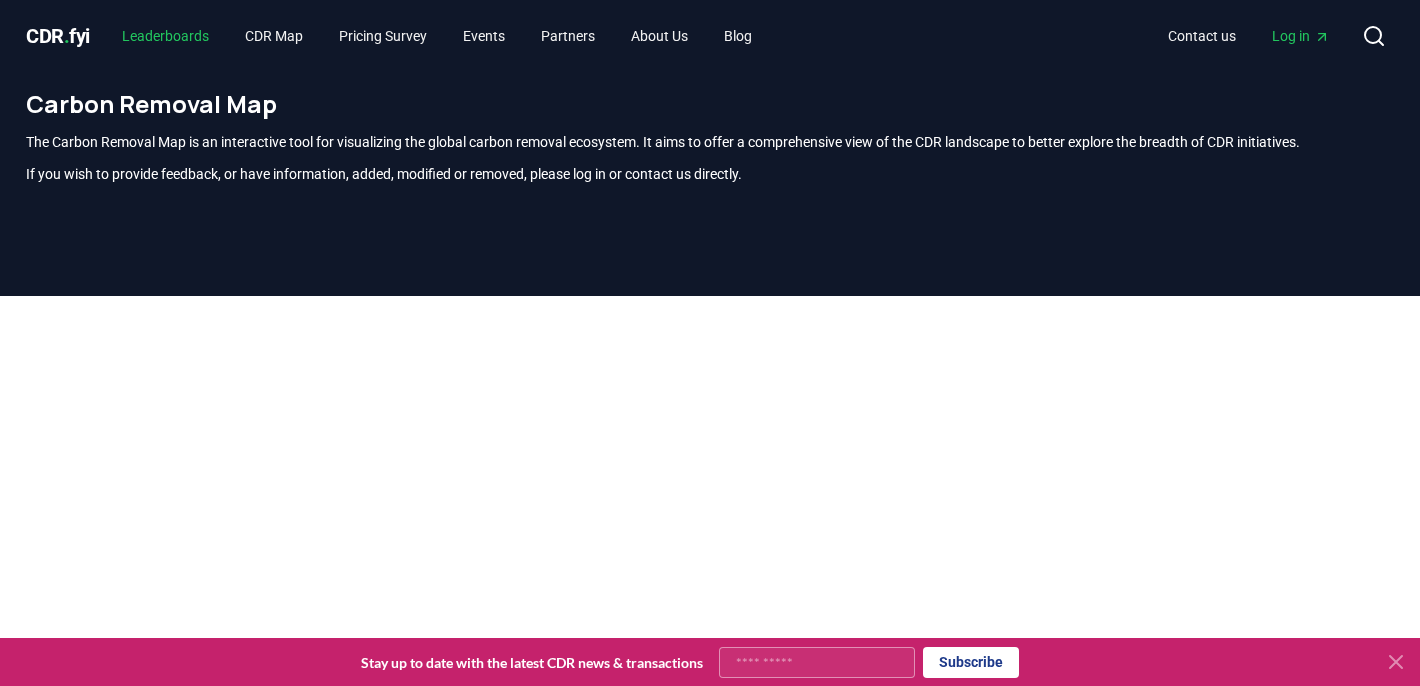 click on "Leaderboards" at bounding box center [165, 36] 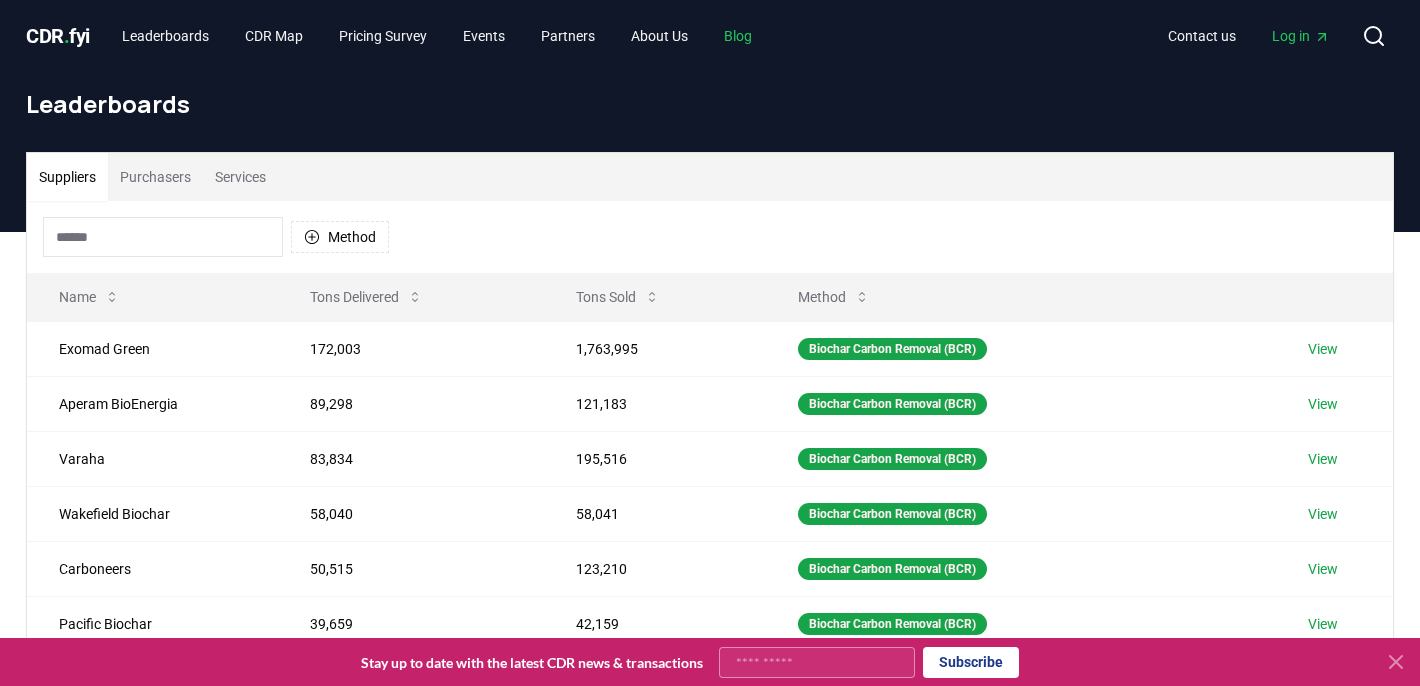 click on "Blog" at bounding box center (738, 36) 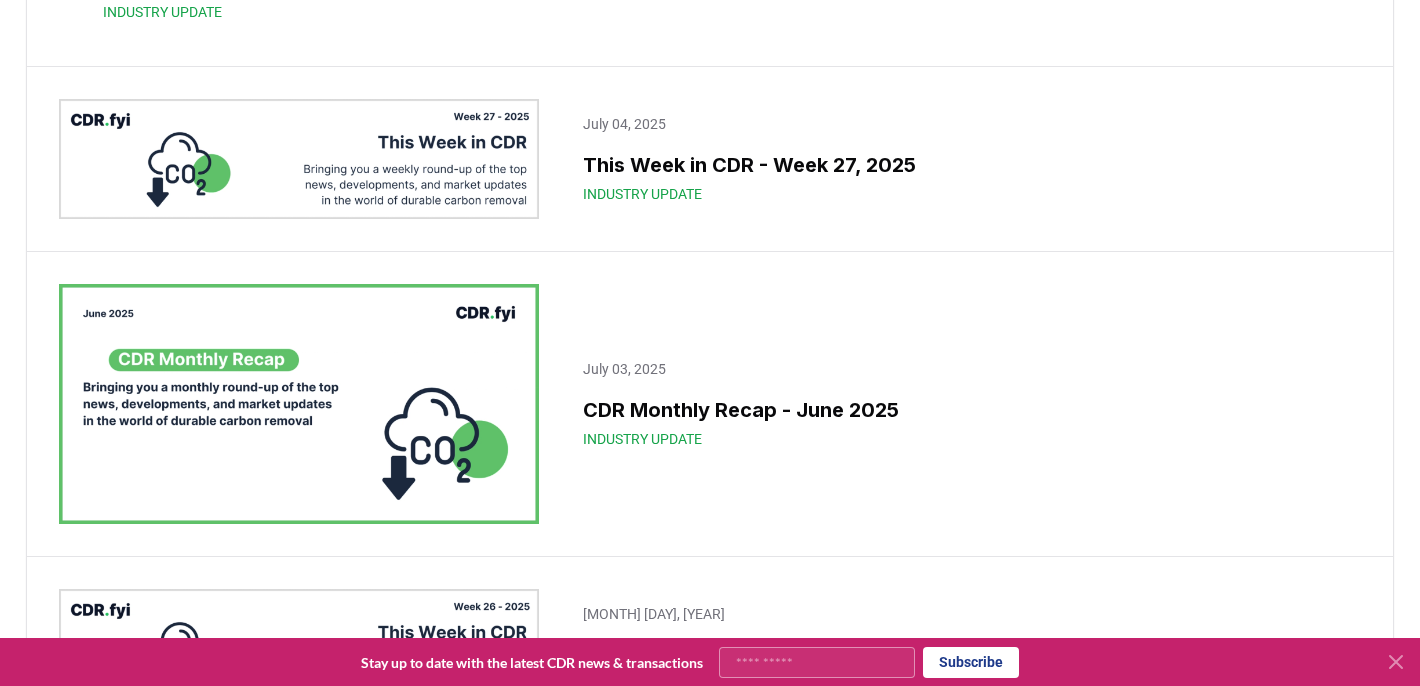 scroll, scrollTop: 15, scrollLeft: 0, axis: vertical 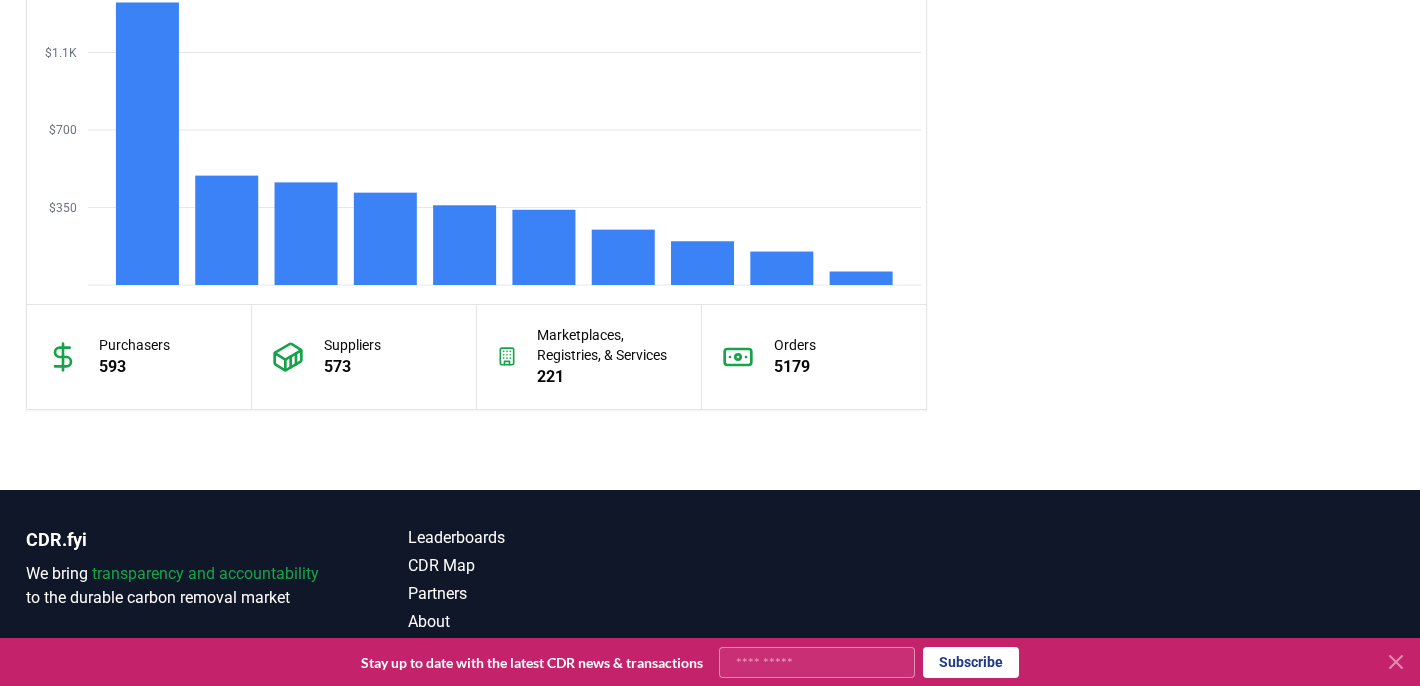 click on "573" at bounding box center (352, 367) 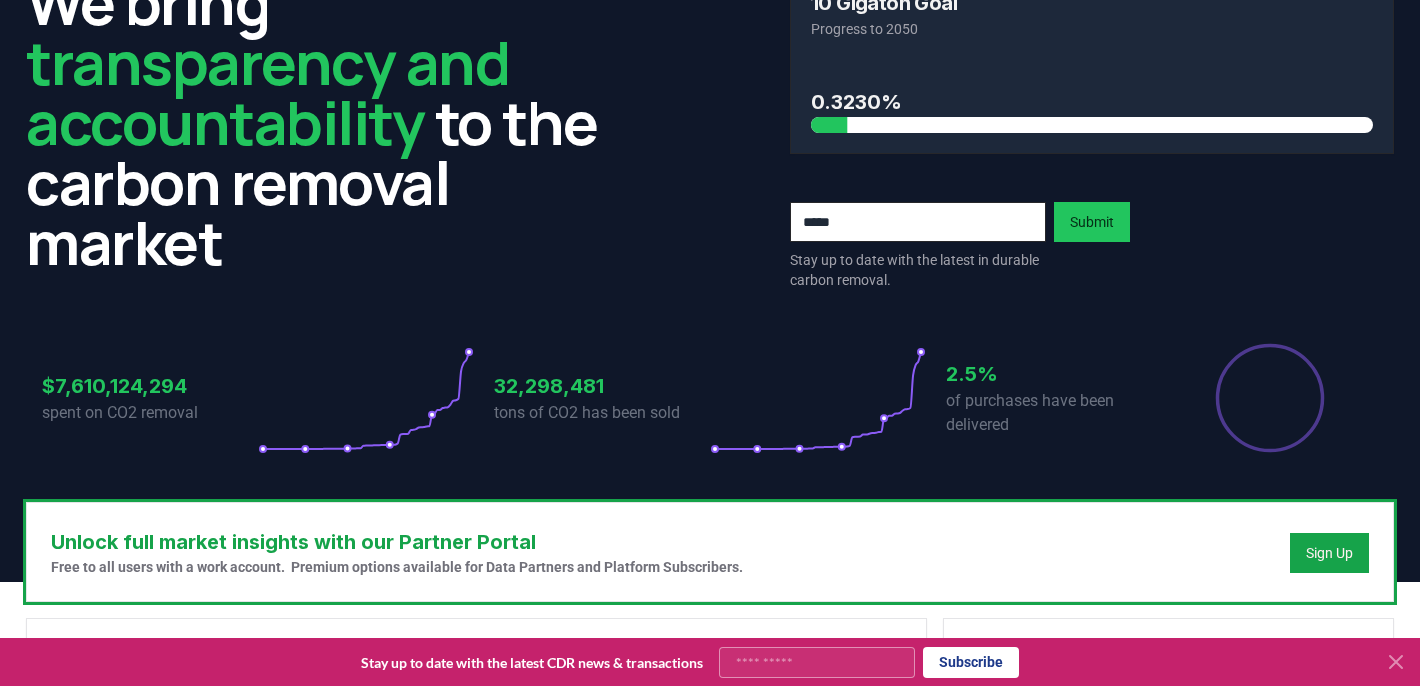 scroll, scrollTop: 0, scrollLeft: 0, axis: both 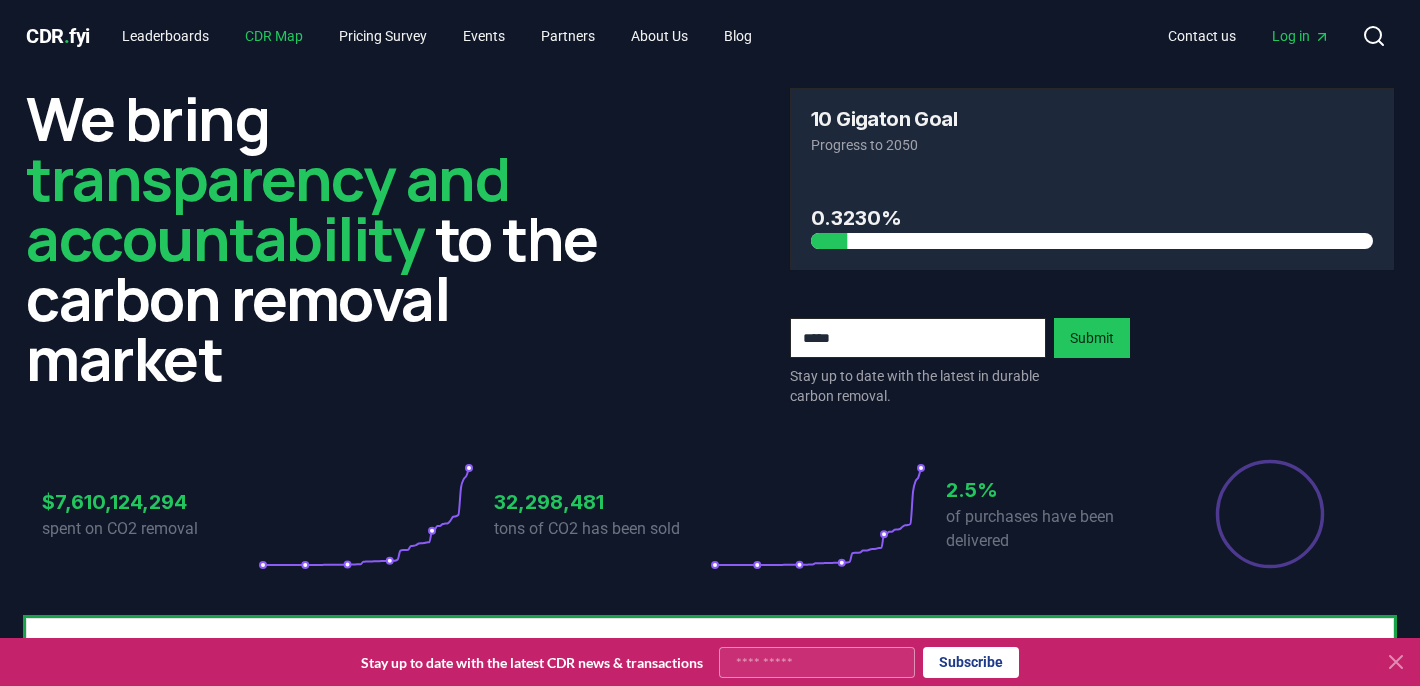 click on "CDR Map" at bounding box center (274, 36) 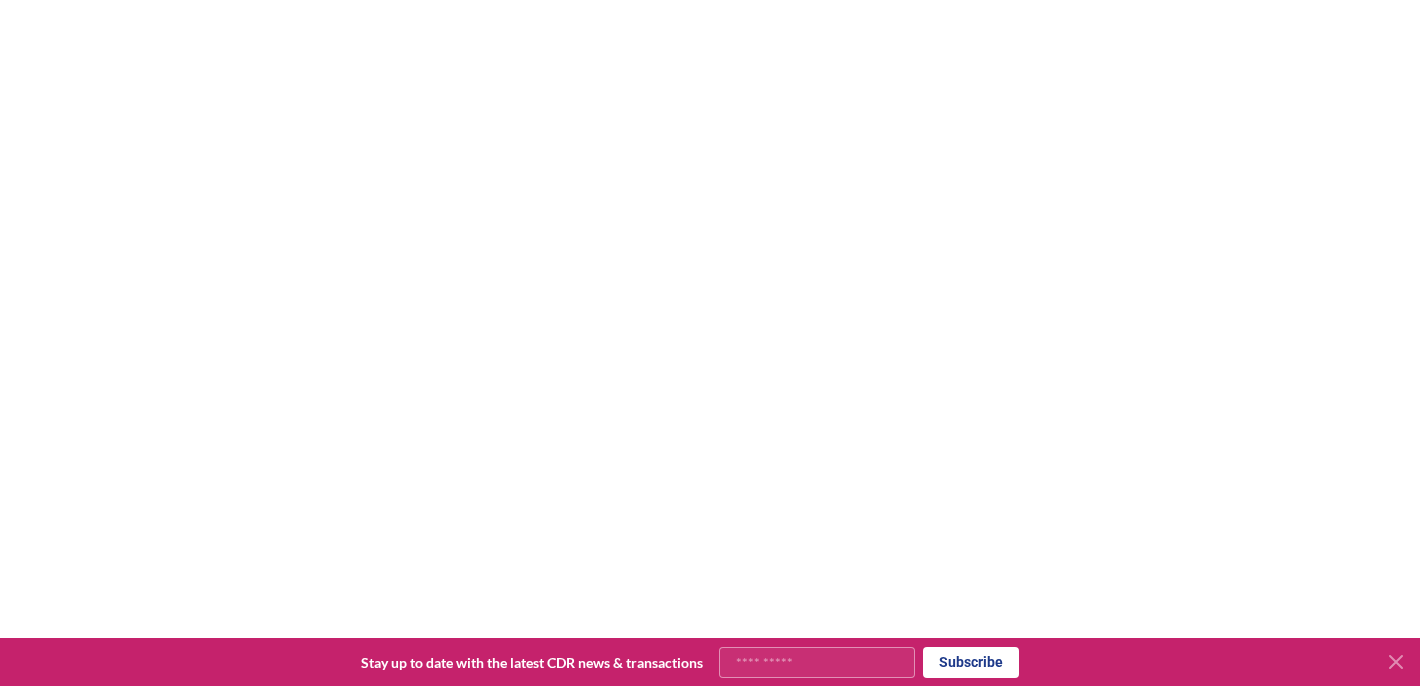 scroll, scrollTop: 0, scrollLeft: 0, axis: both 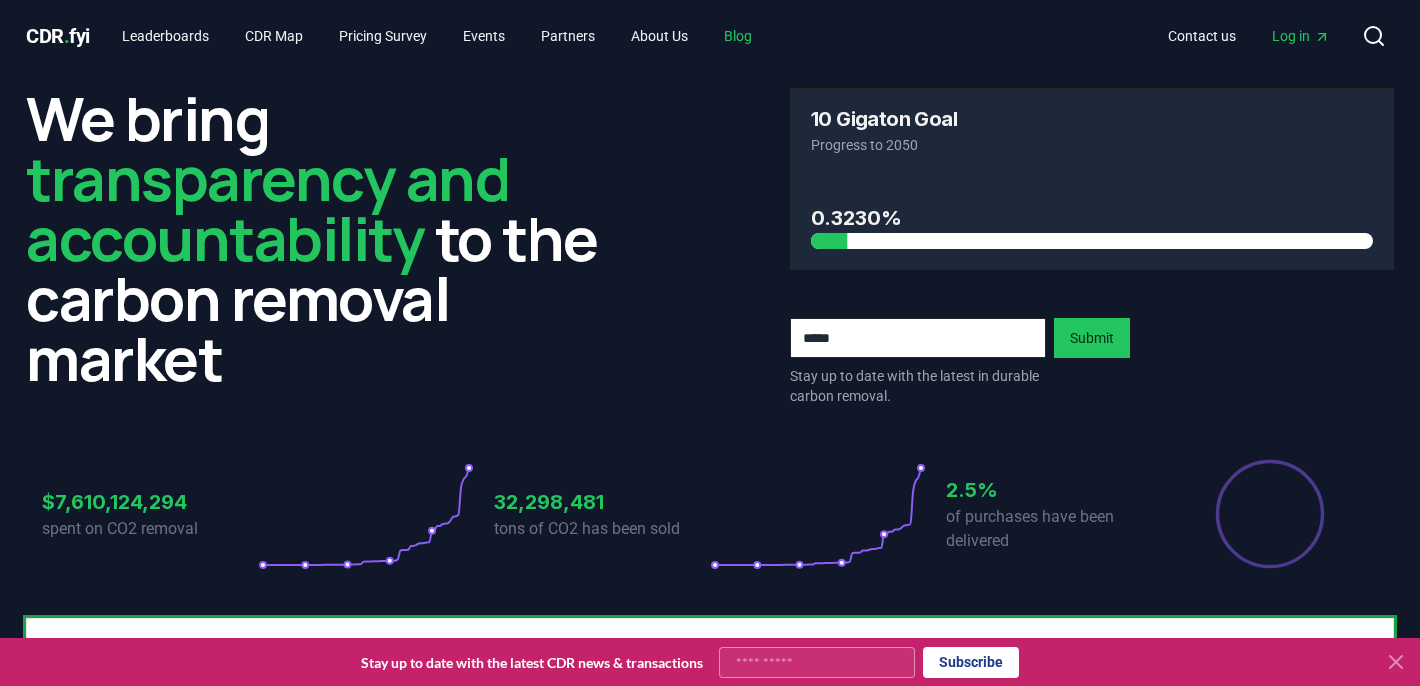 click on "Blog" at bounding box center [738, 36] 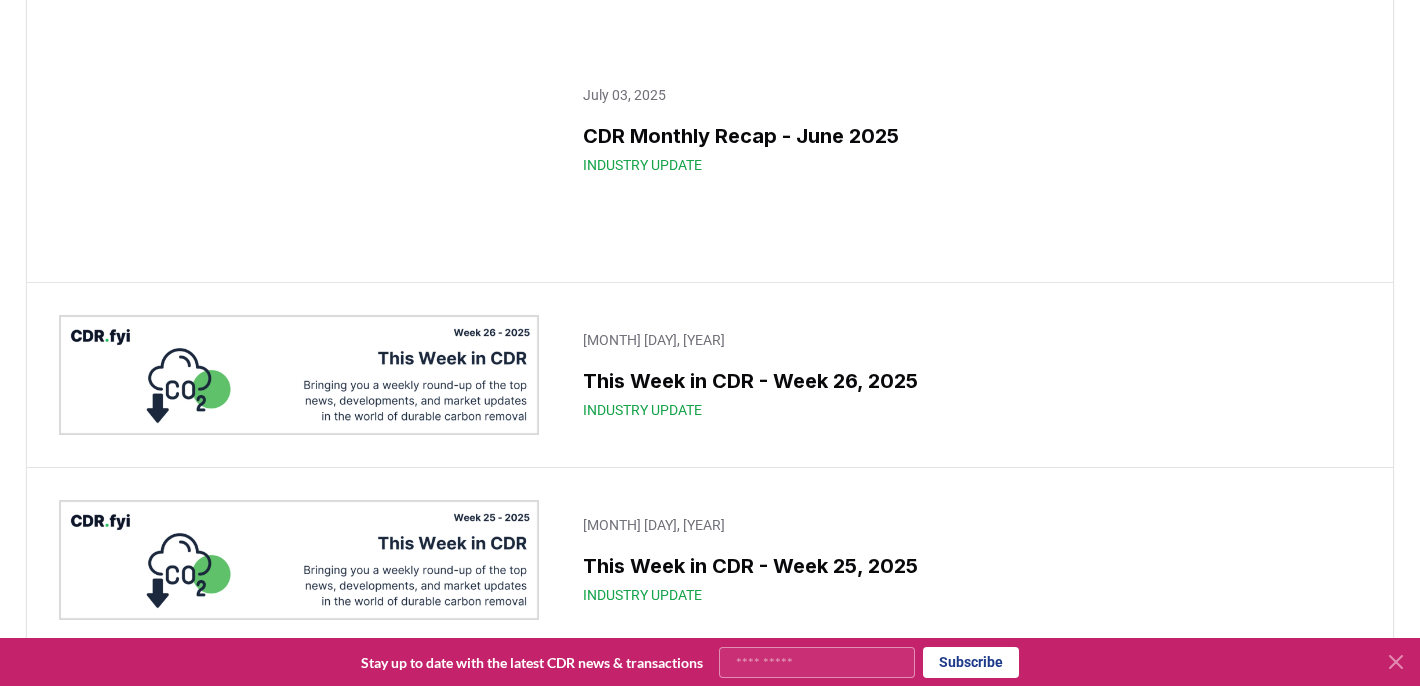 scroll, scrollTop: 538, scrollLeft: 0, axis: vertical 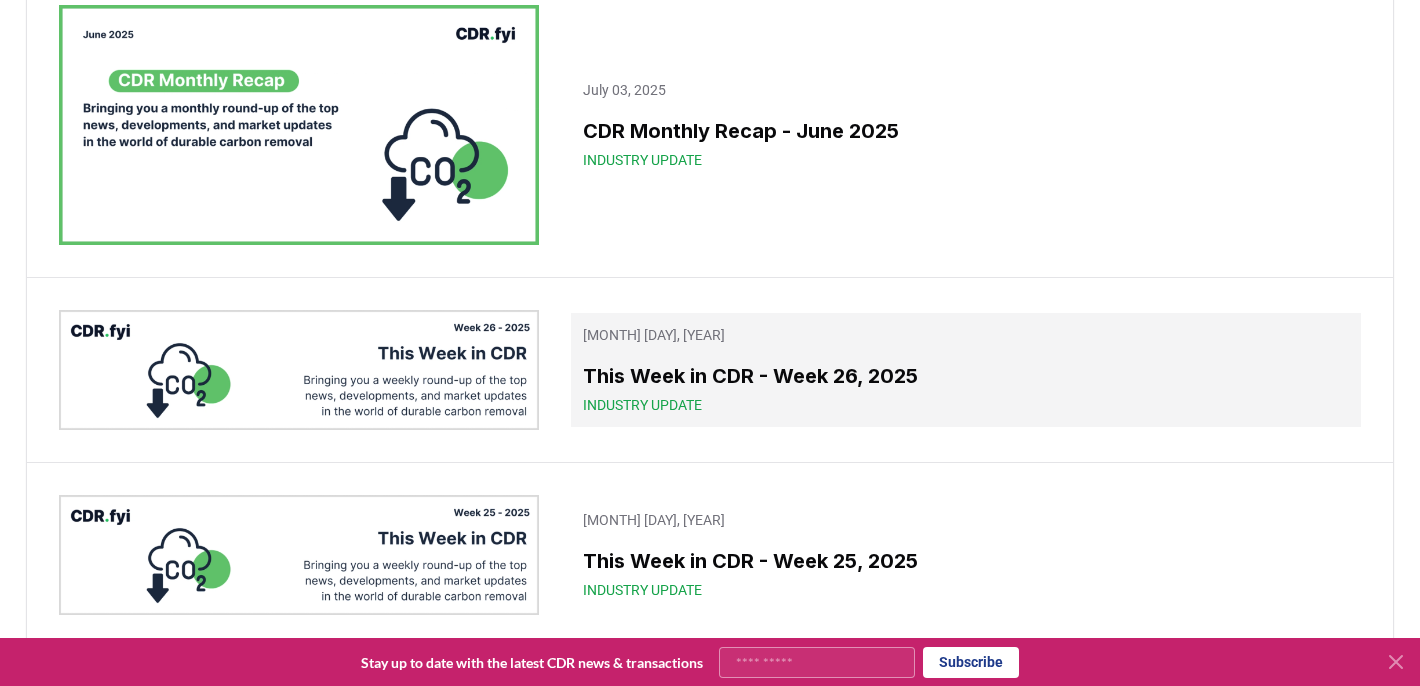 click on "Industry Update" at bounding box center [642, 405] 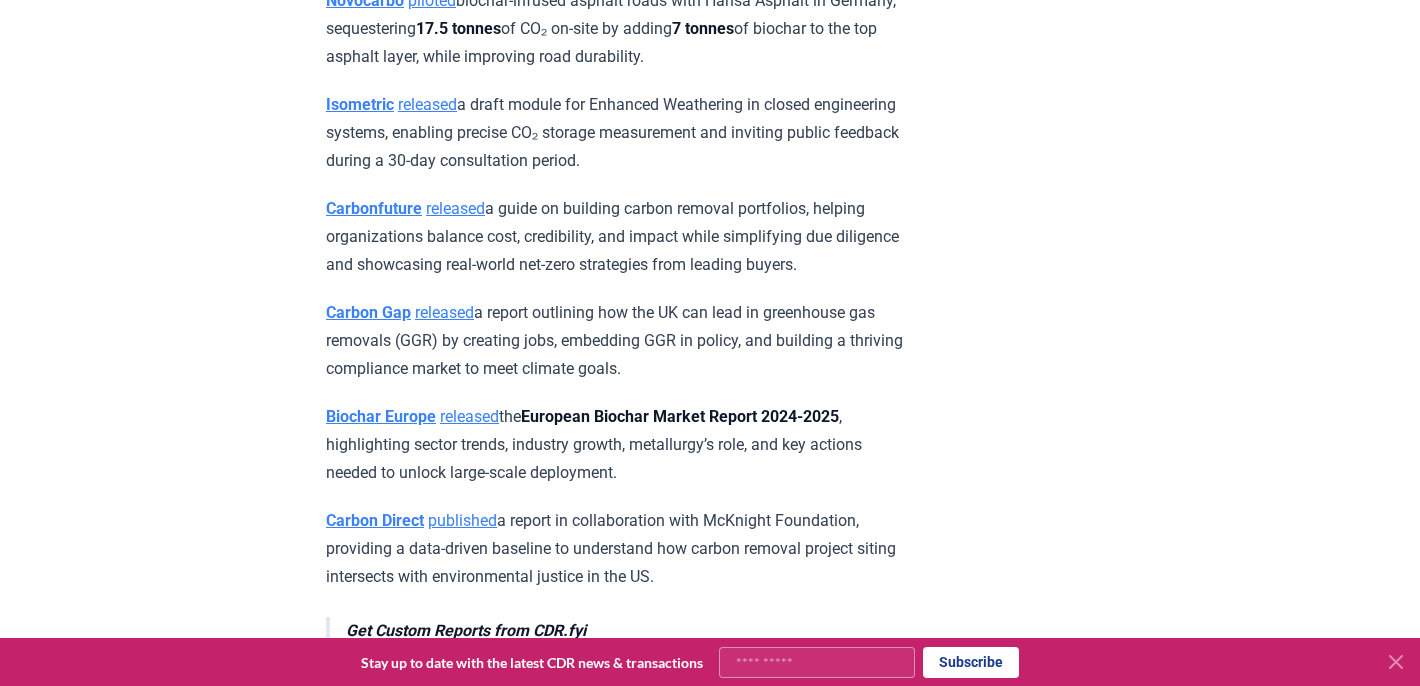 scroll, scrollTop: 5263, scrollLeft: 0, axis: vertical 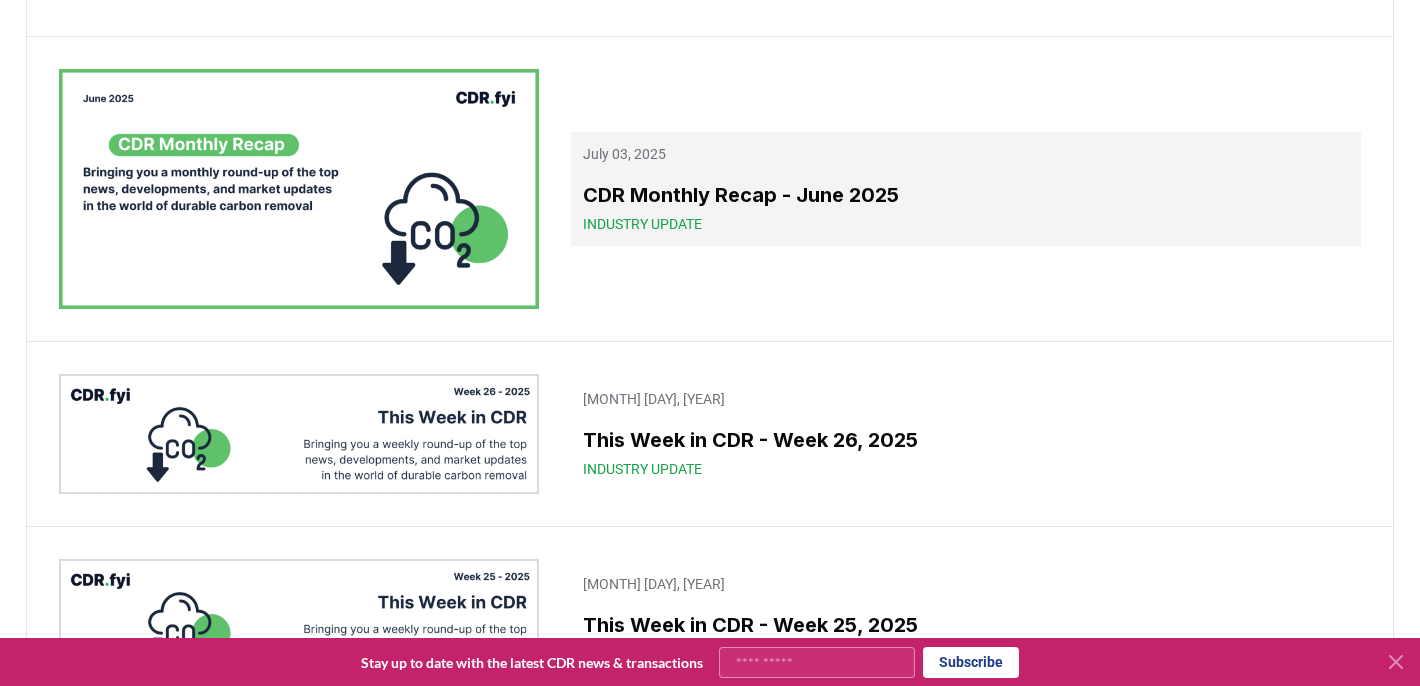 click on "CDR Monthly Recap - June 2025" at bounding box center [966, 195] 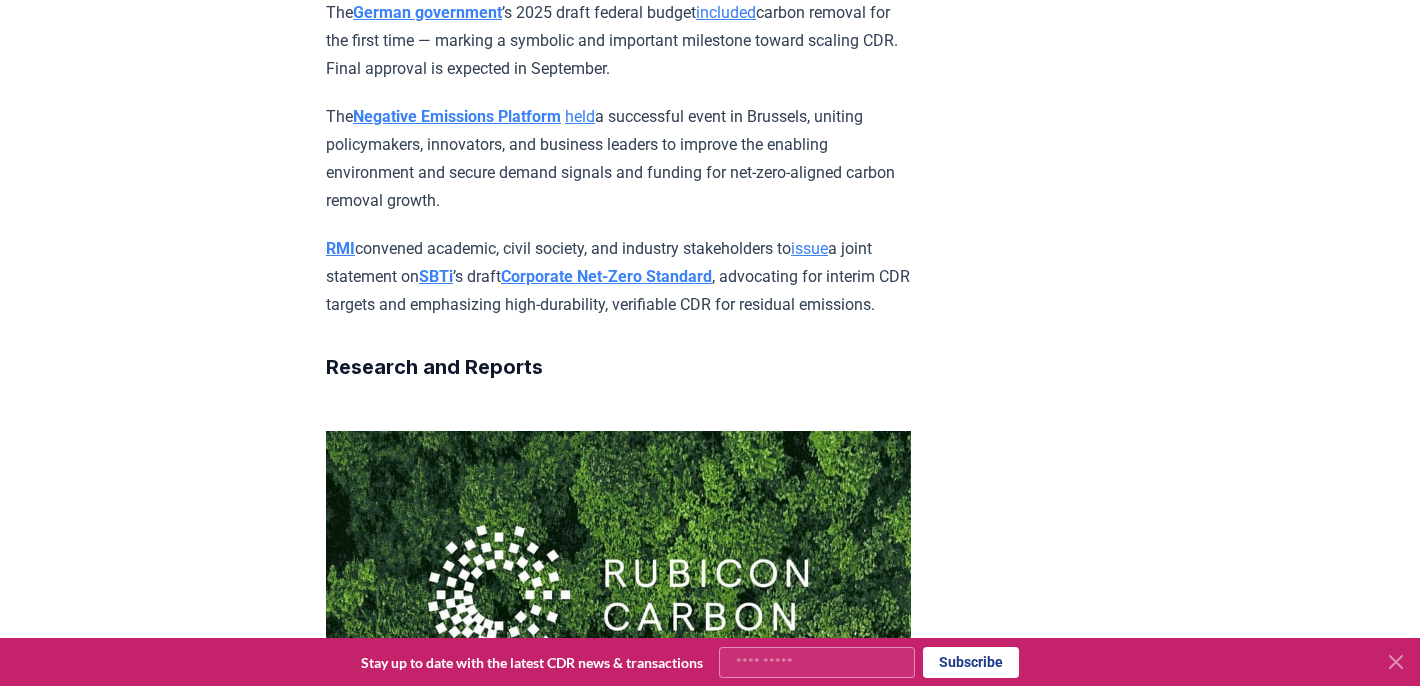 scroll, scrollTop: 7633, scrollLeft: 0, axis: vertical 